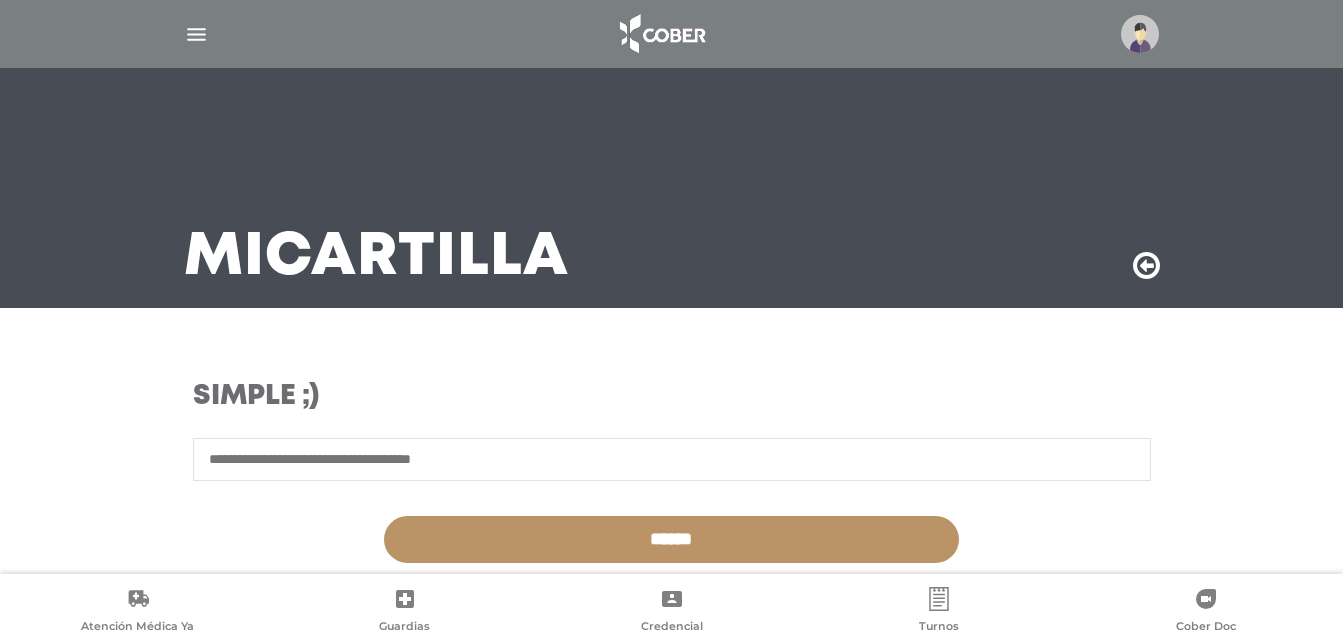 scroll, scrollTop: 558, scrollLeft: 0, axis: vertical 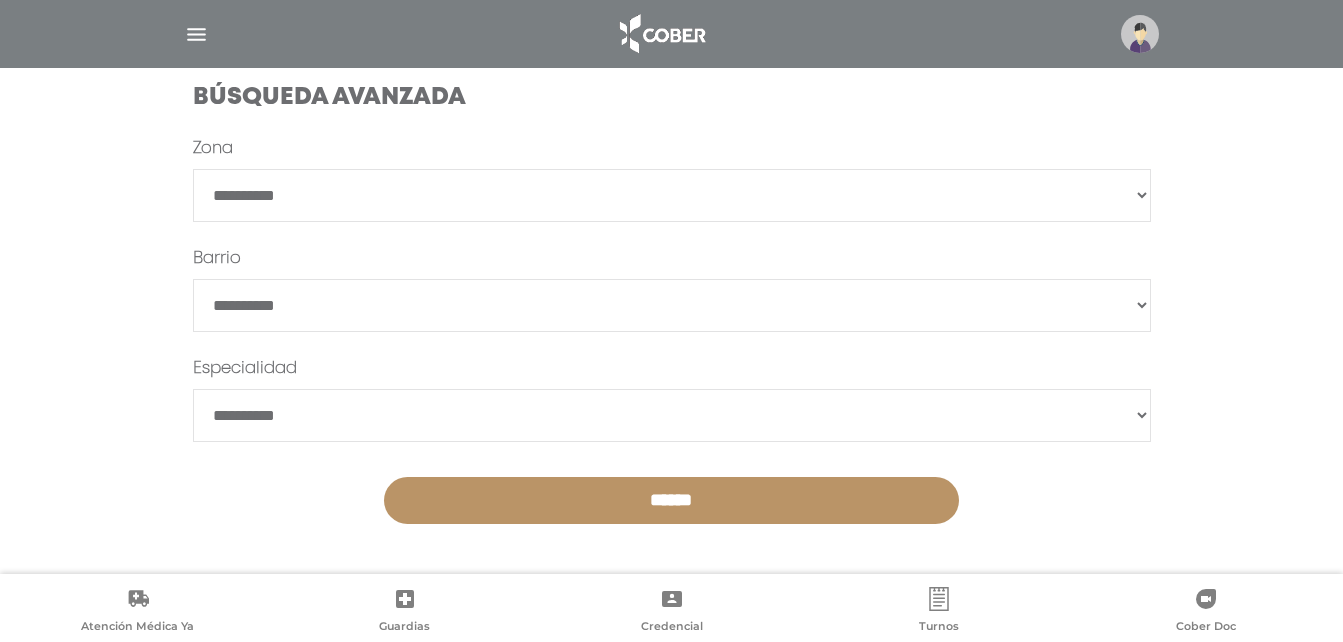 click at bounding box center (196, 34) 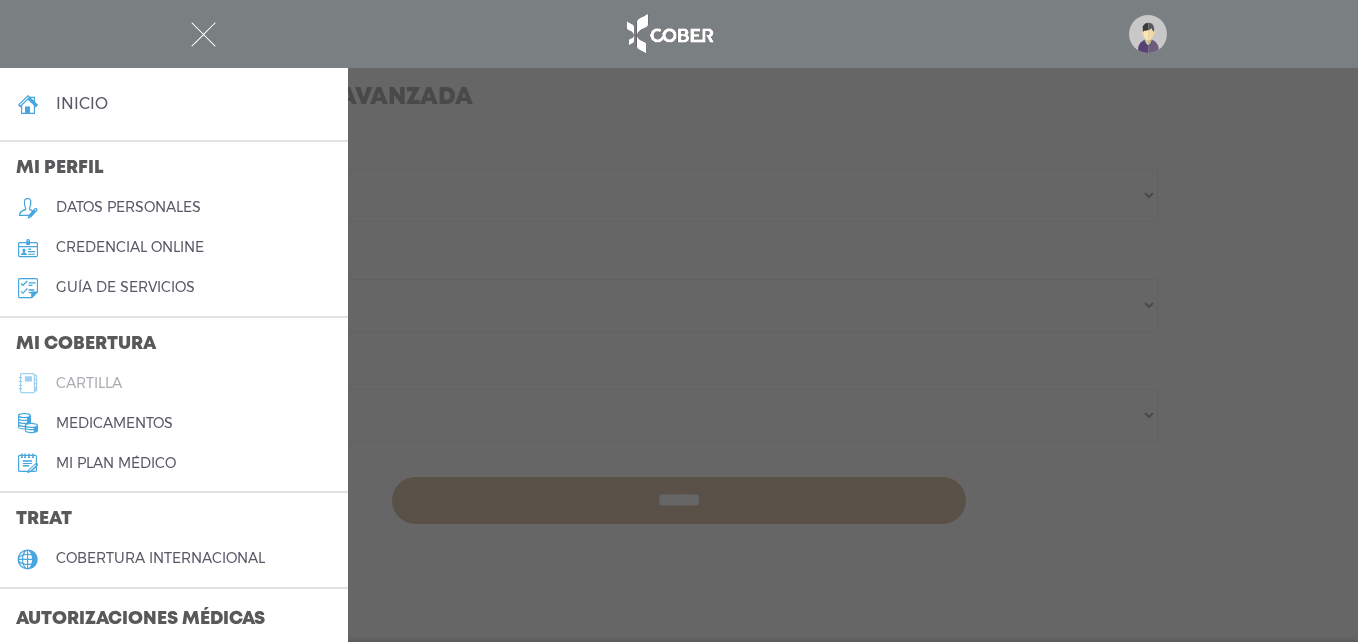 click on "cartilla" at bounding box center [174, 383] 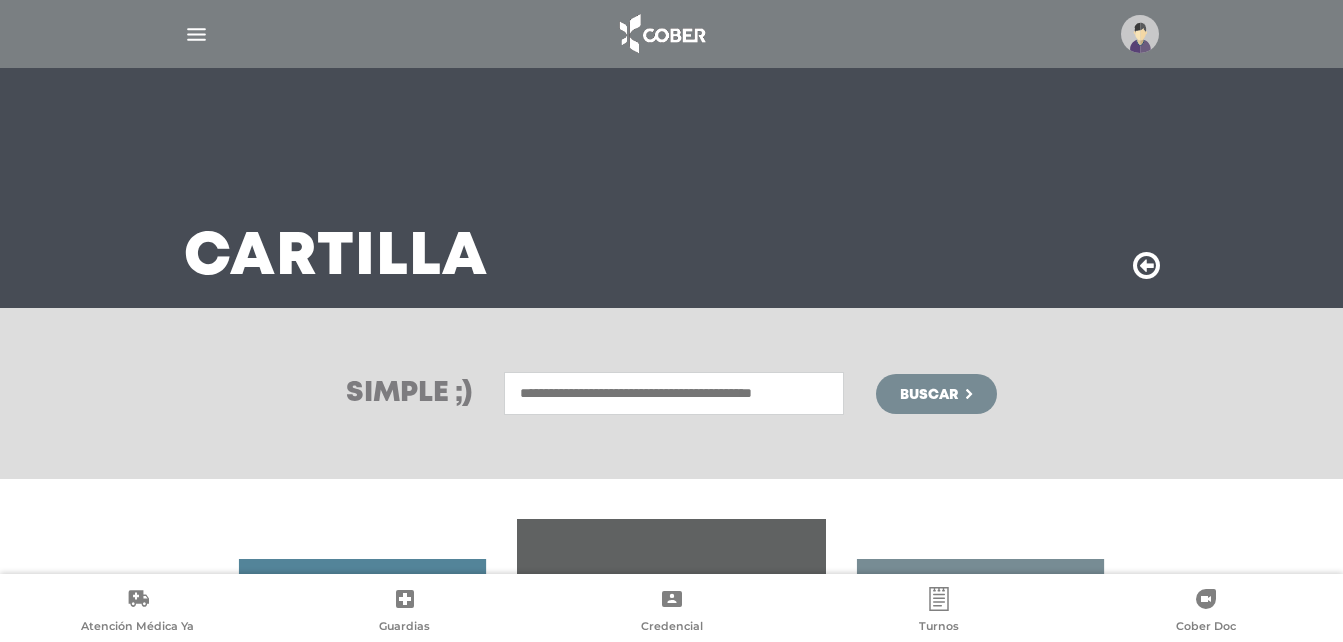 scroll, scrollTop: 0, scrollLeft: 0, axis: both 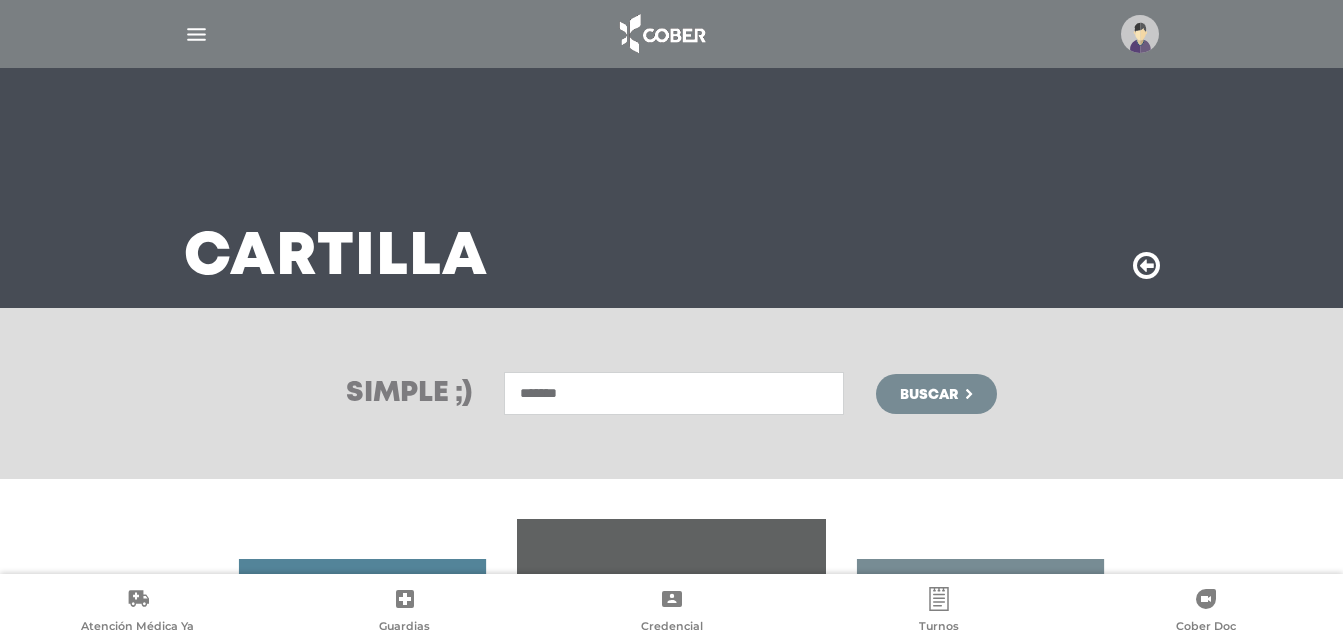 click on "*******" at bounding box center (674, 393) 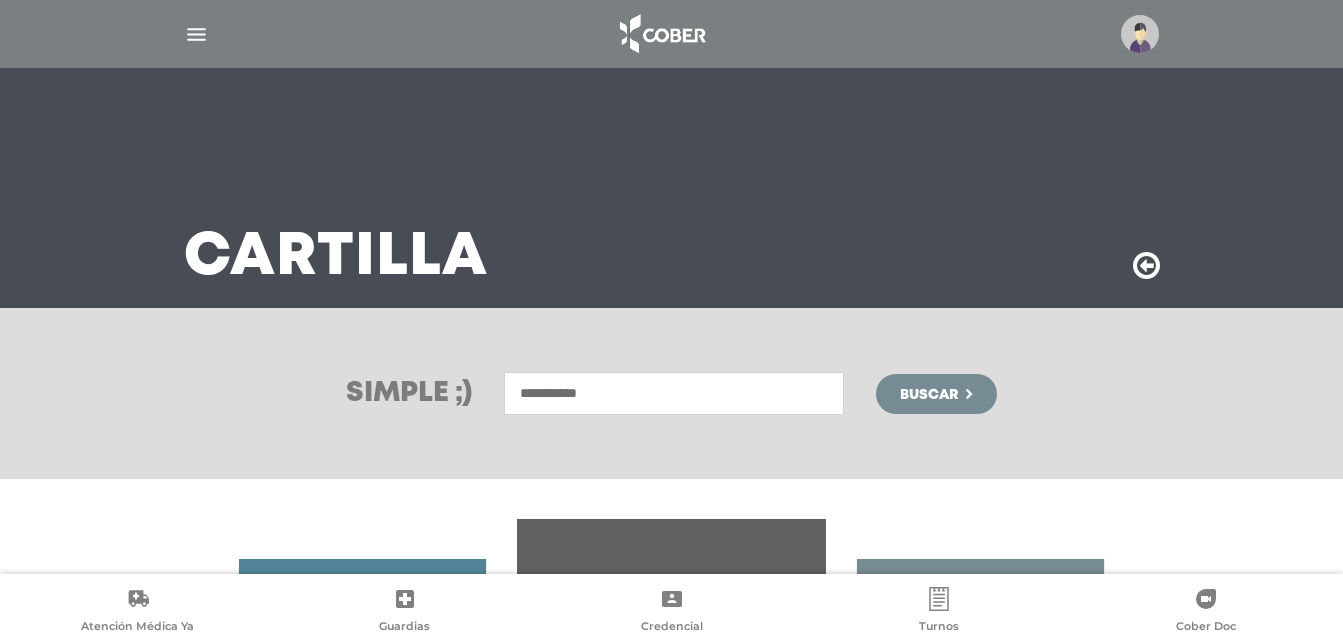 type on "**********" 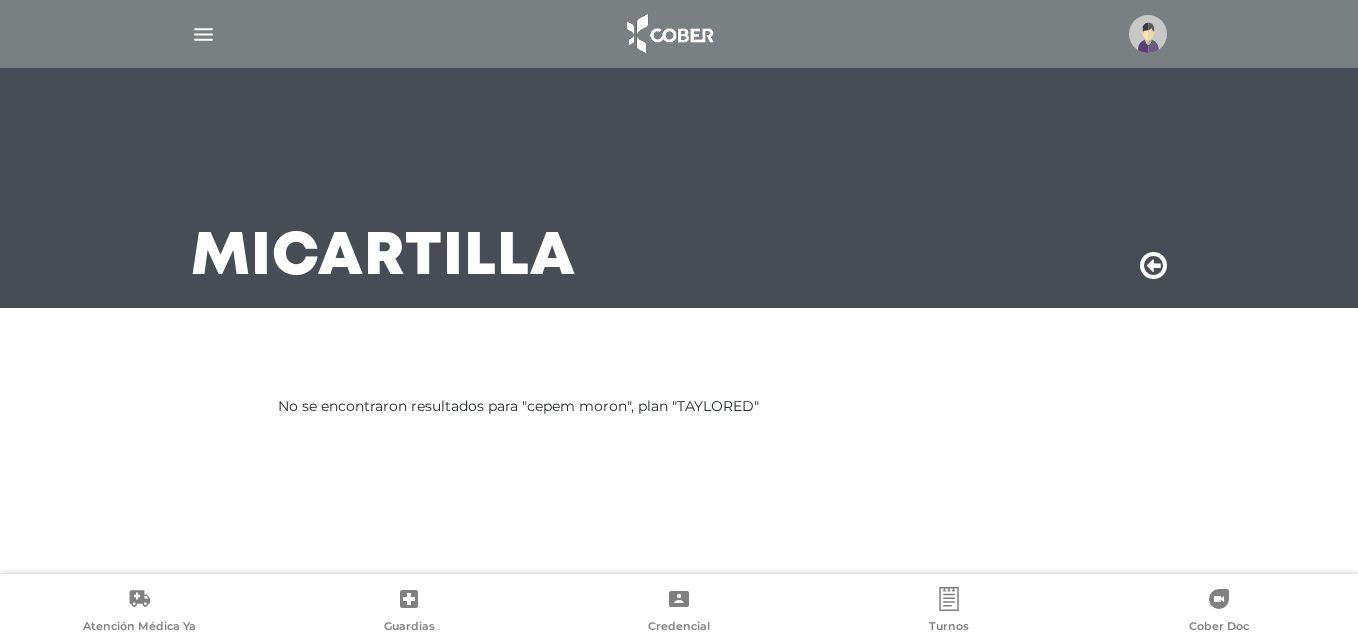 scroll, scrollTop: 0, scrollLeft: 0, axis: both 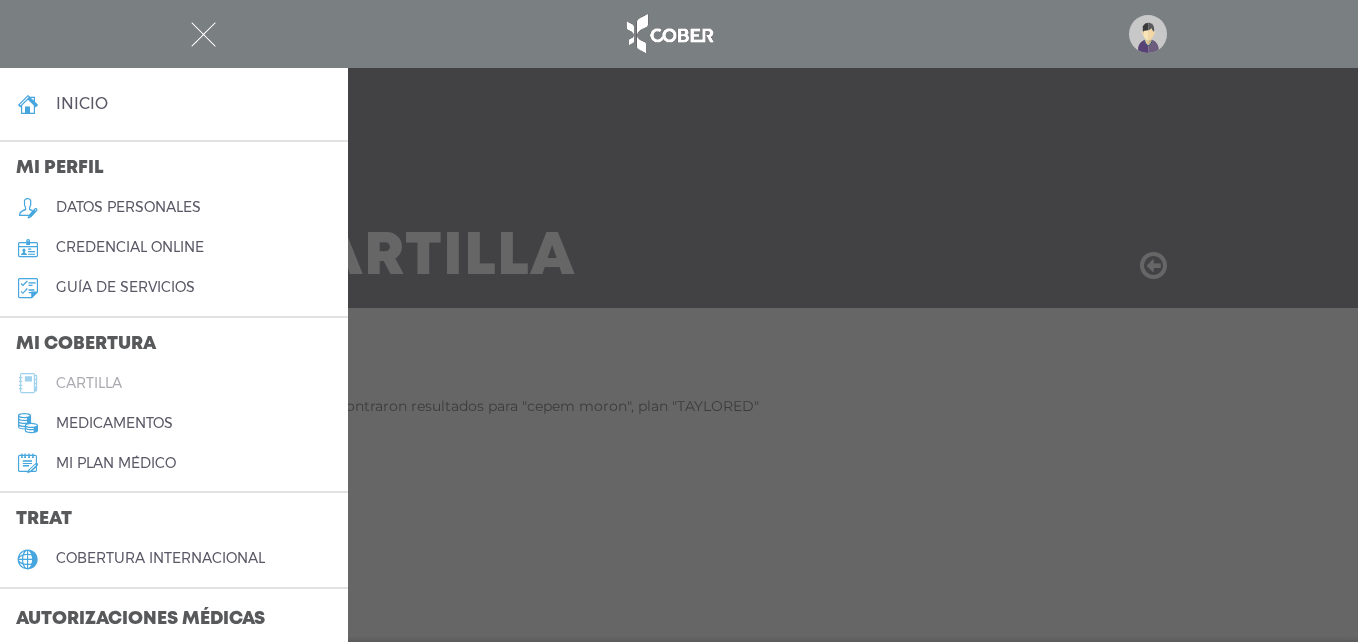 click on "cartilla" at bounding box center (174, 383) 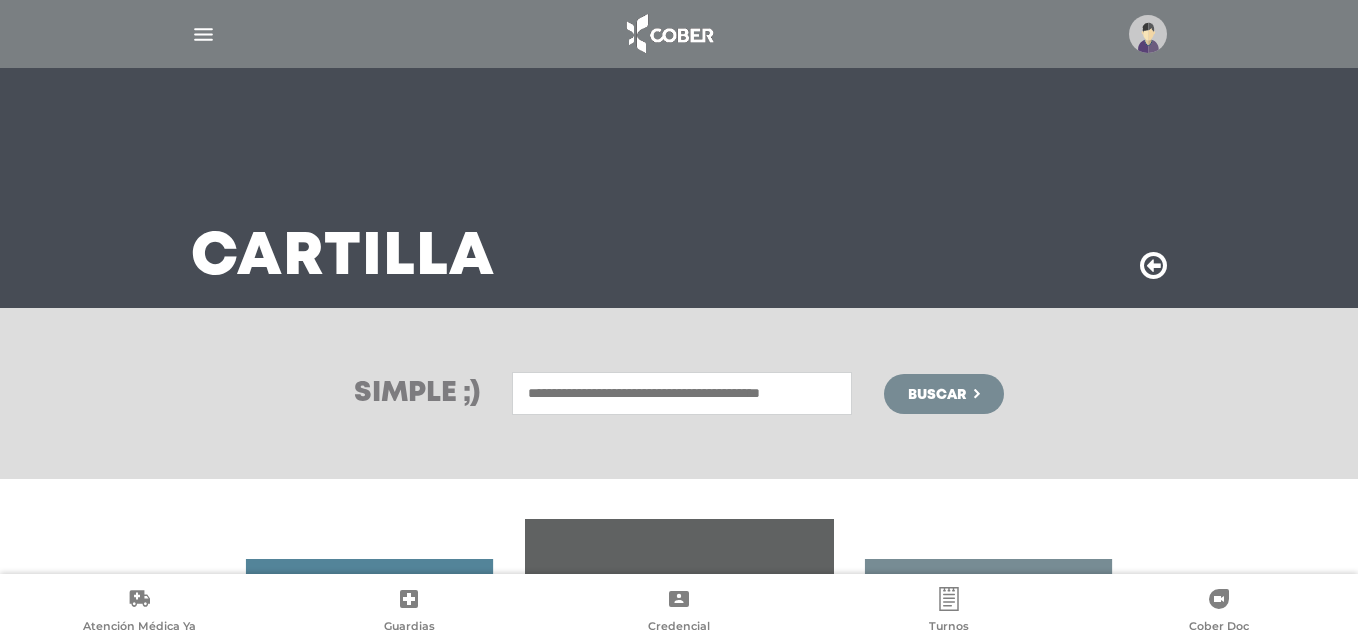 scroll, scrollTop: 0, scrollLeft: 0, axis: both 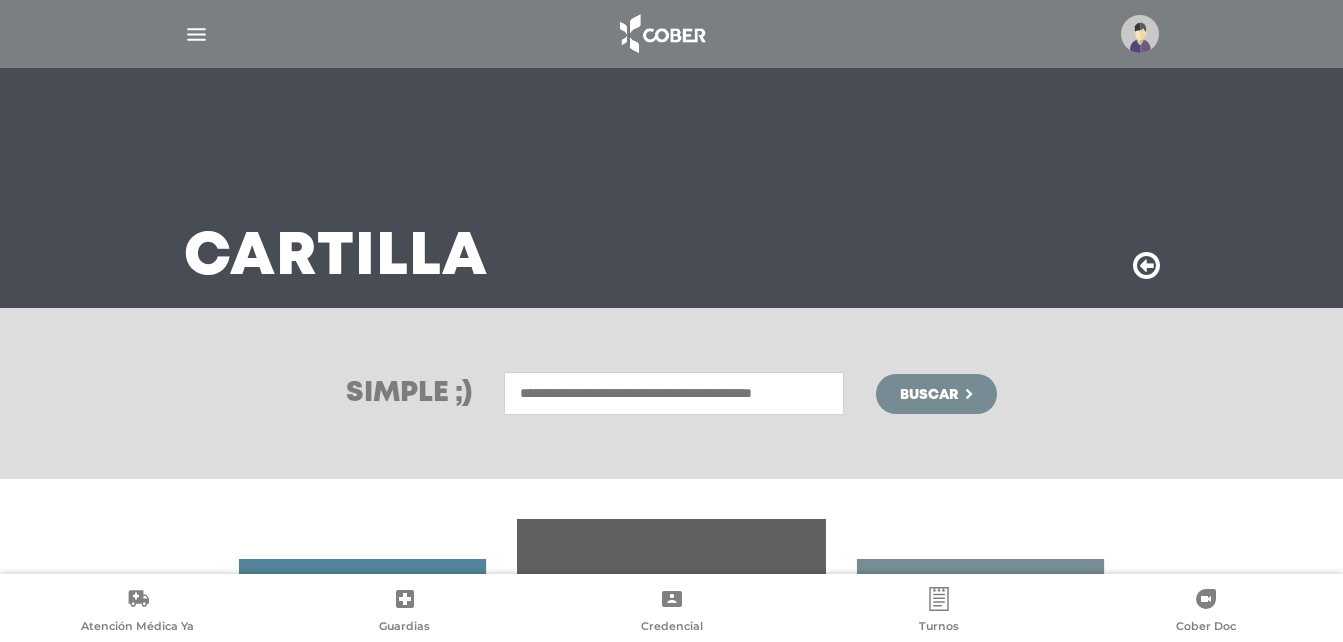 click at bounding box center (1140, 34) 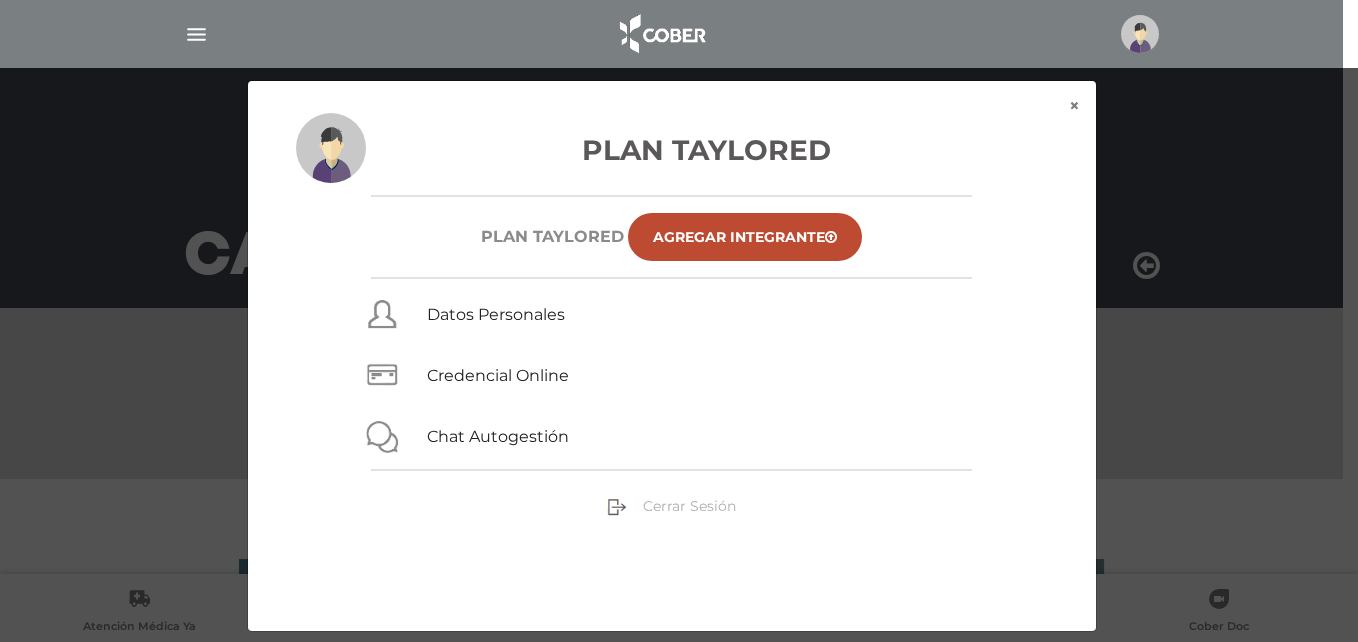 click on "Cerrar Sesión" at bounding box center [689, 506] 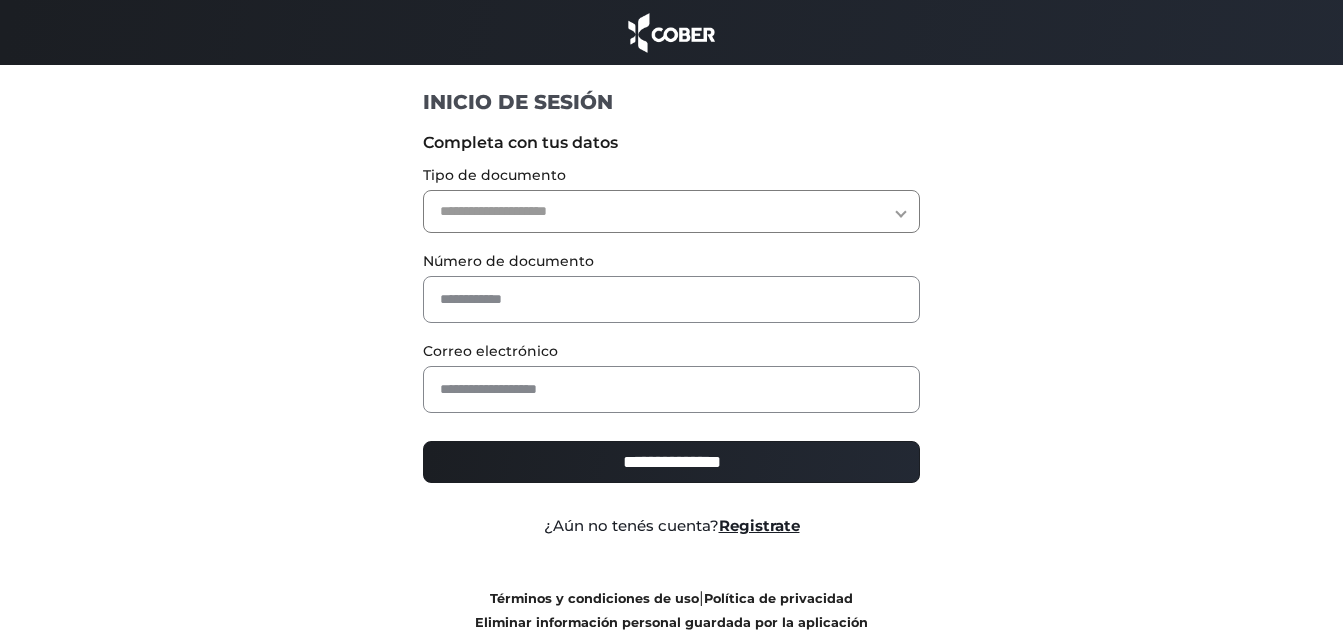 scroll, scrollTop: 0, scrollLeft: 0, axis: both 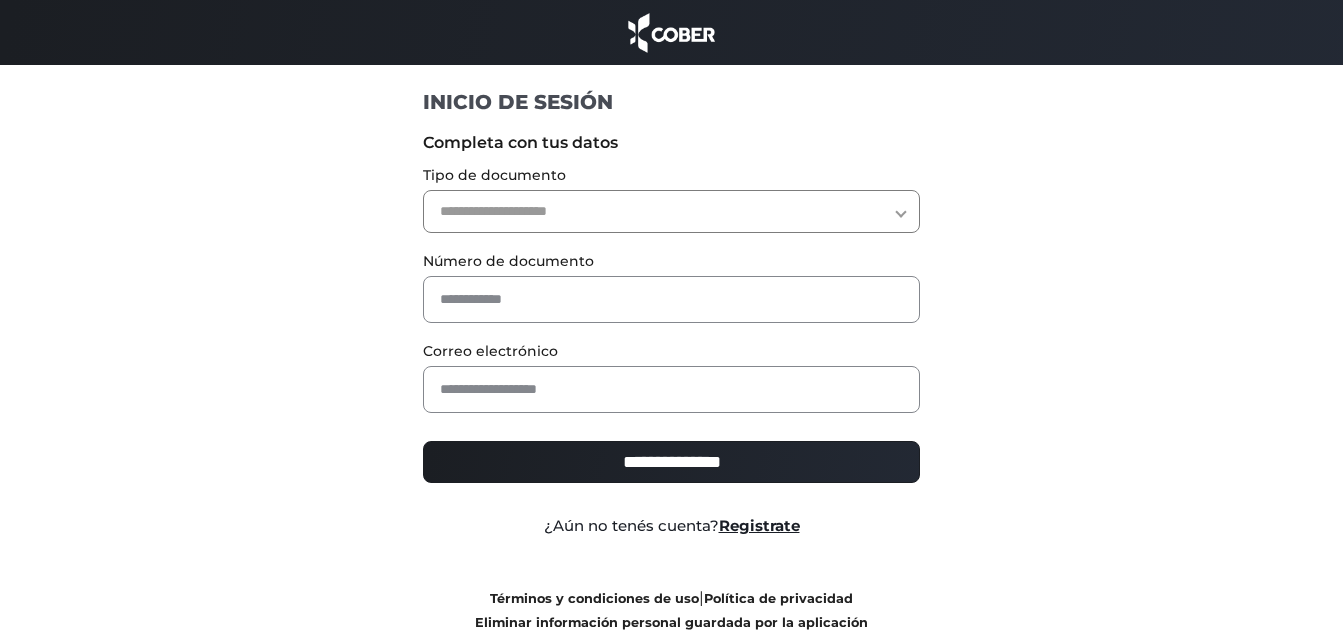 select on "***" 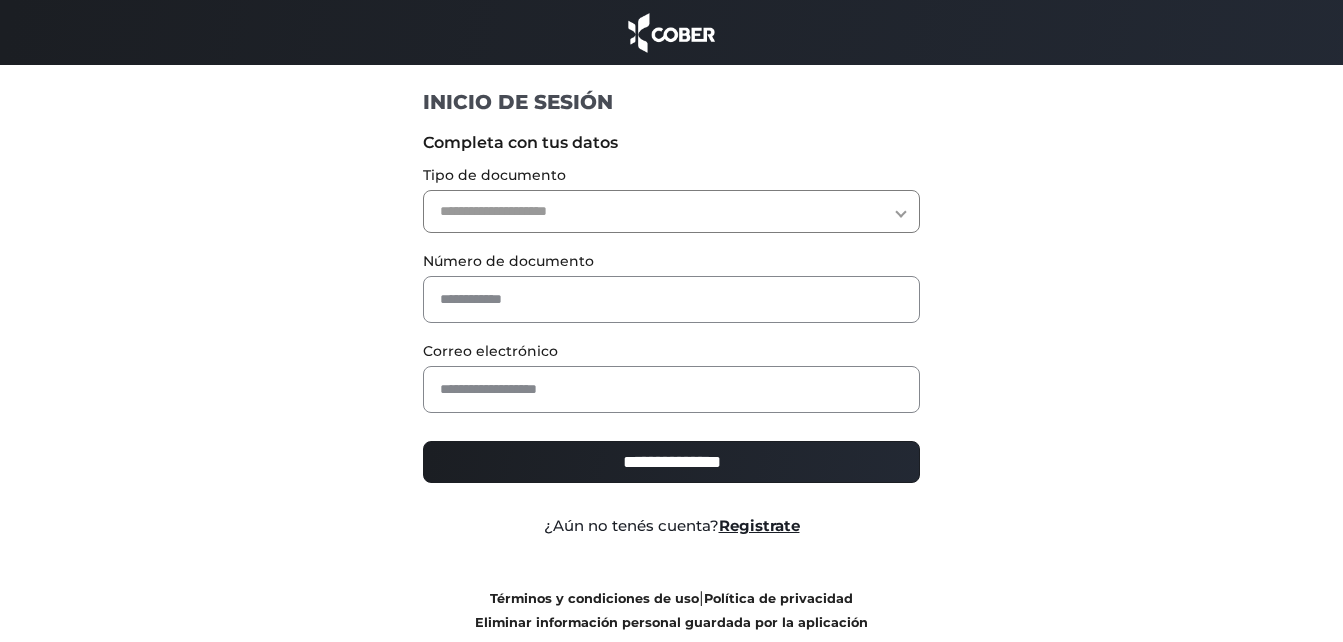 click on "**********" at bounding box center [671, 211] 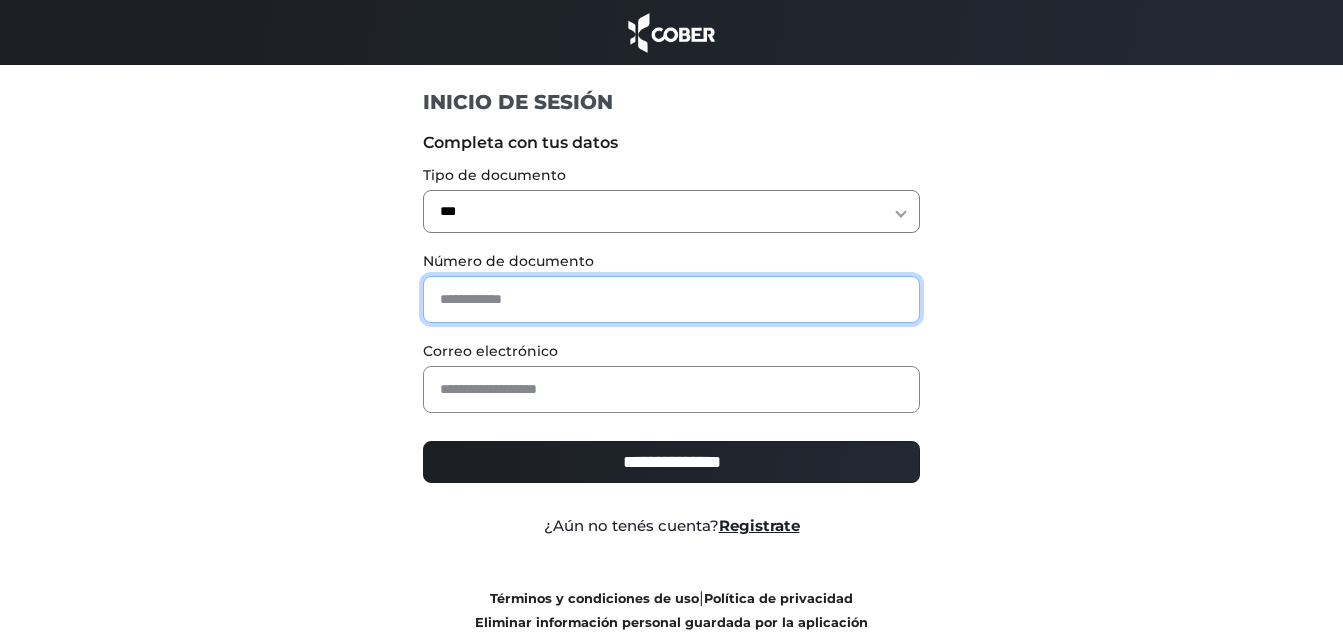 click at bounding box center [671, 299] 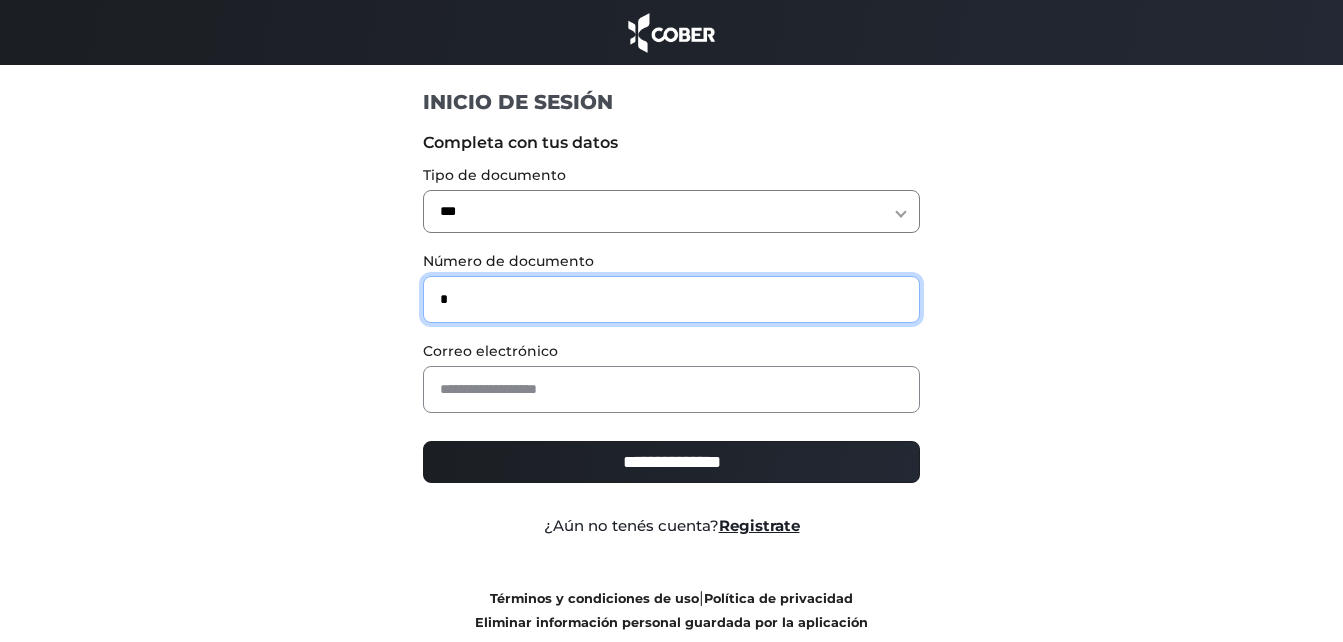 type on "*" 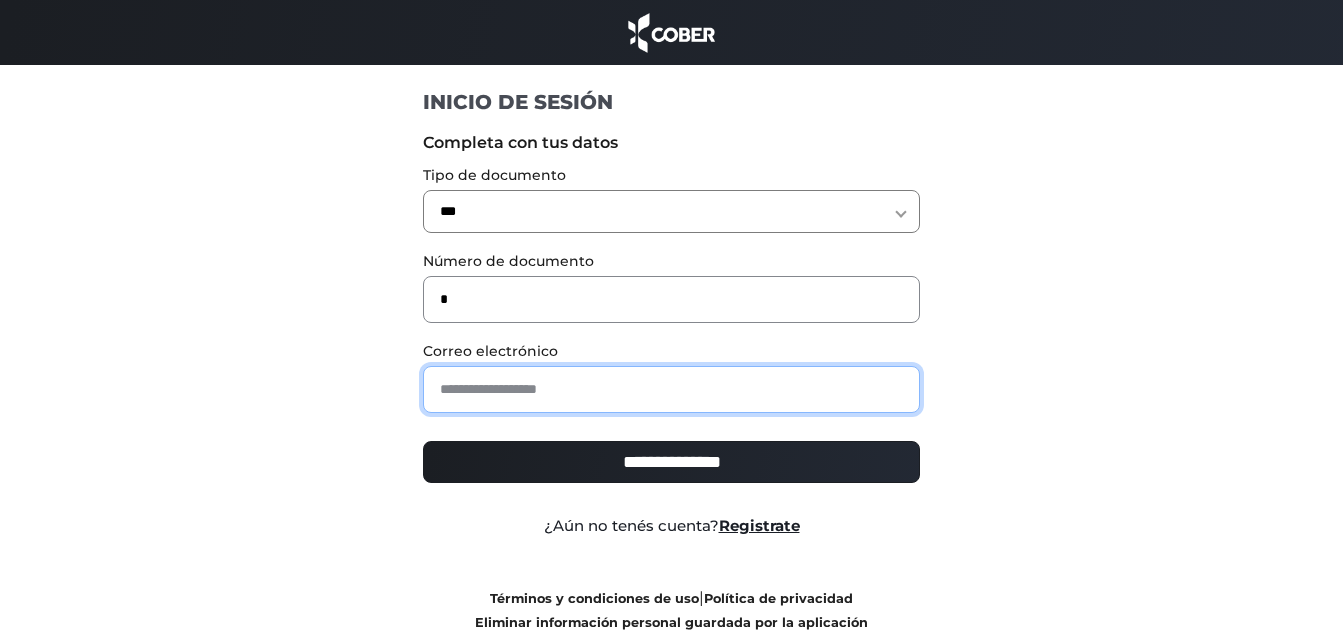 click at bounding box center [671, 389] 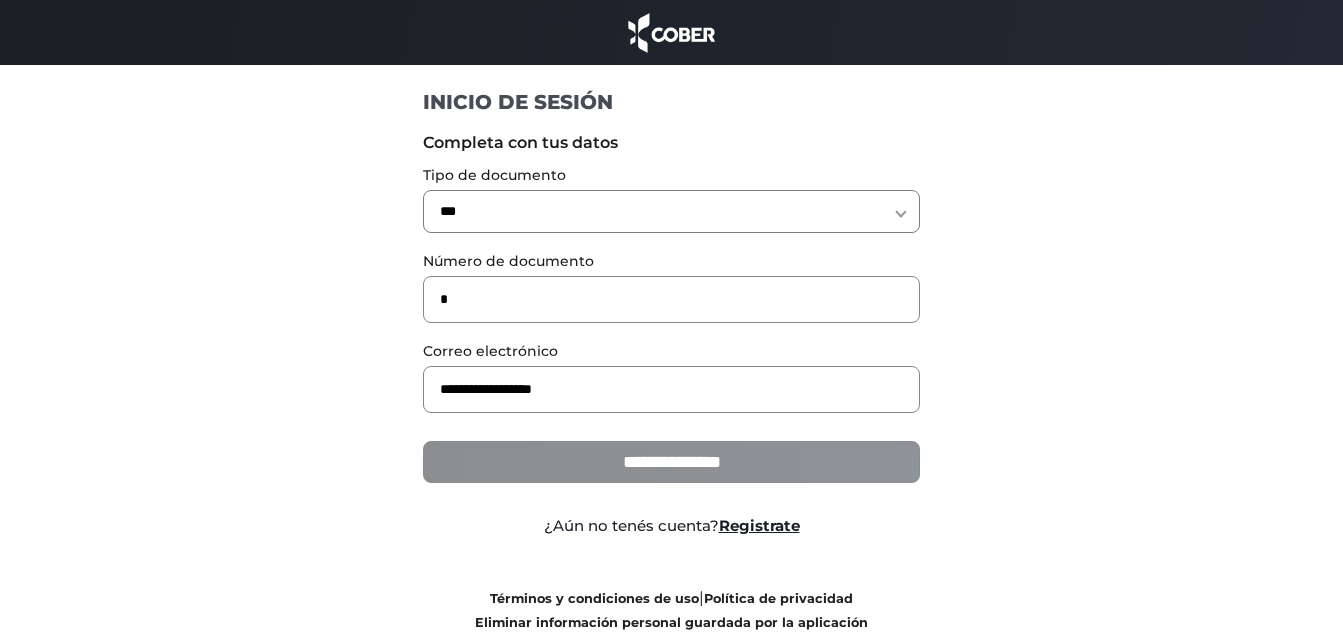 click on "**********" at bounding box center [671, 462] 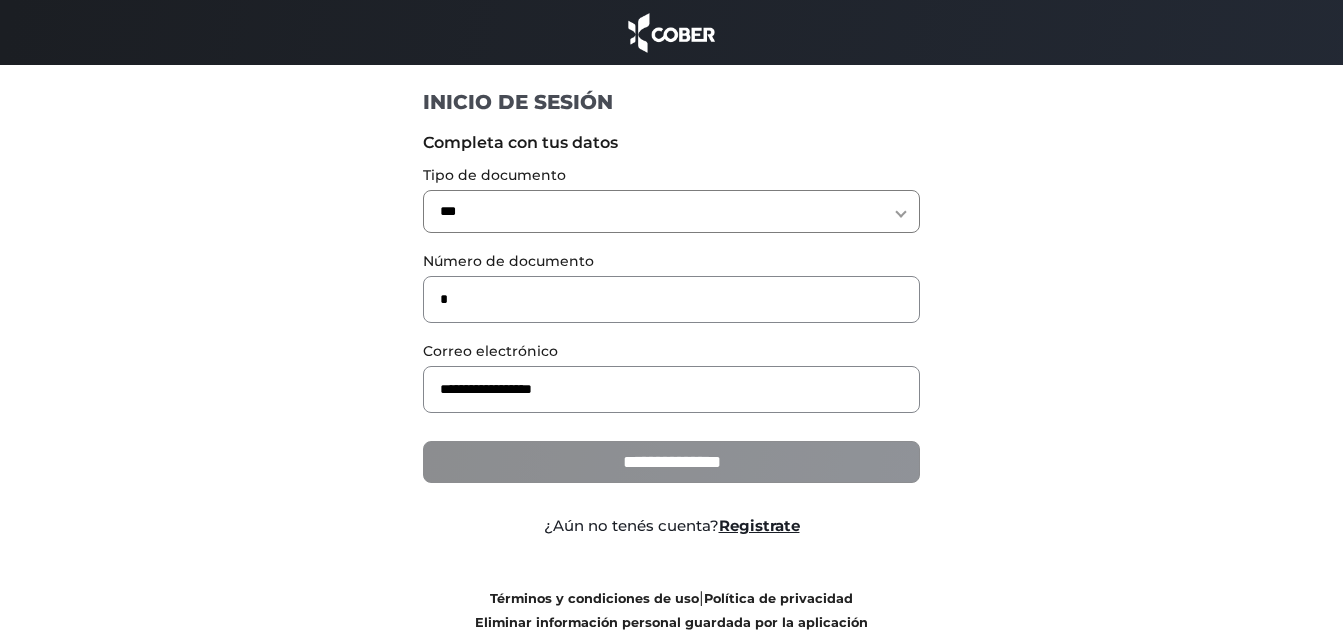 type on "**********" 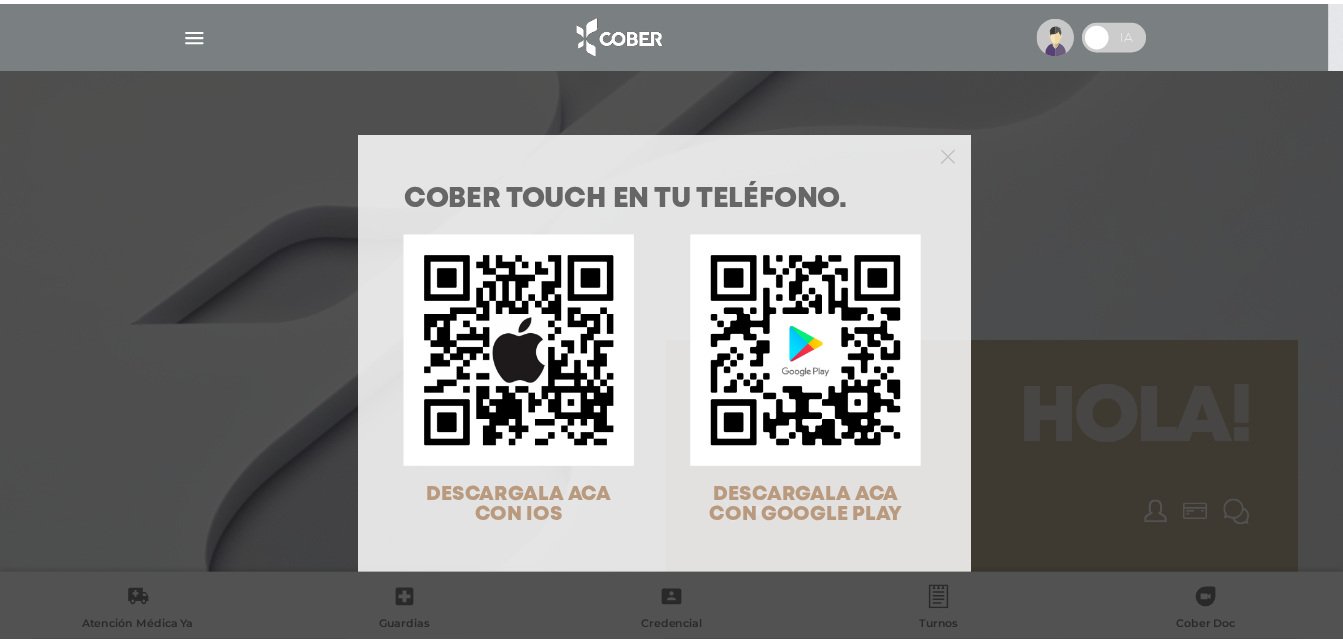 scroll, scrollTop: 0, scrollLeft: 0, axis: both 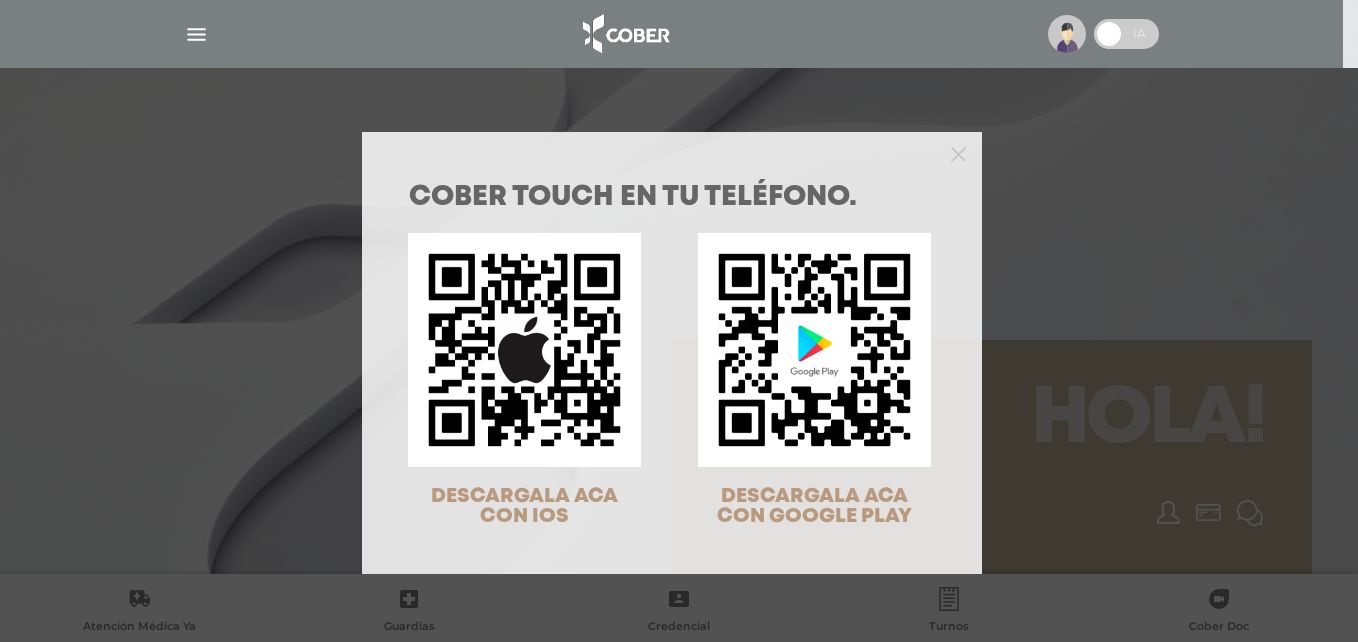 click on "COBER TOUCH en tu teléfono.
DESCARGALA ACA CON IOS
DESCARGALA ACA CON GOOGLE PLAY" at bounding box center [679, 321] 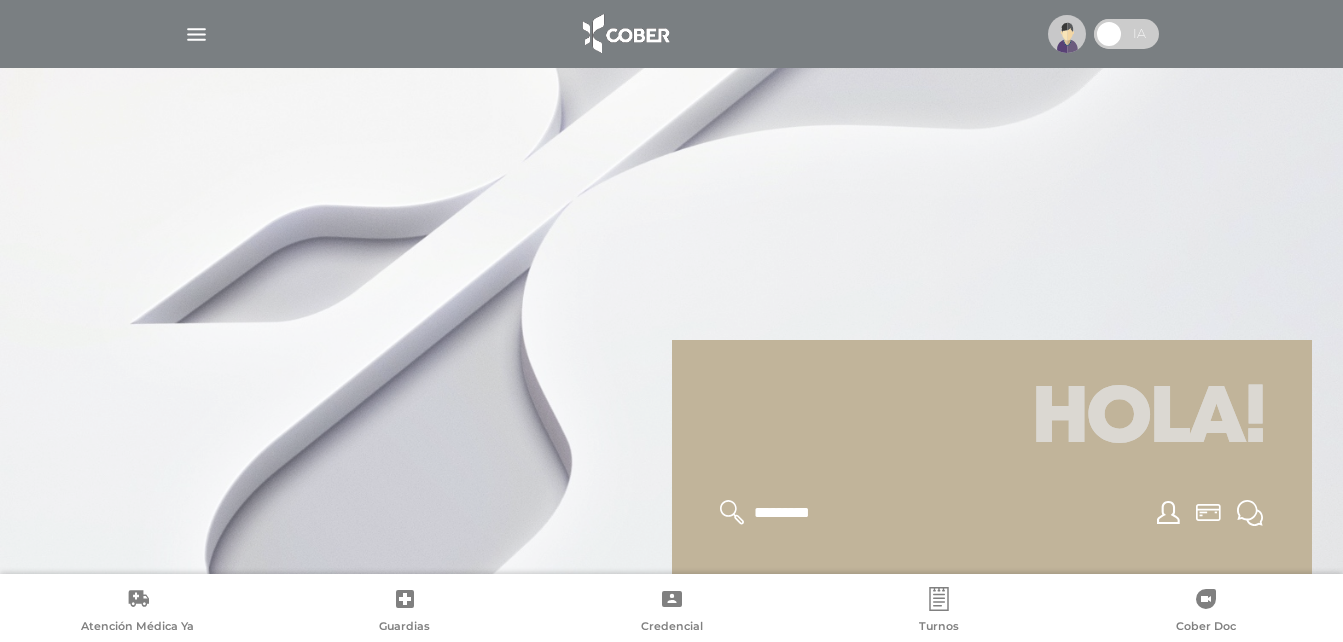 click at bounding box center [196, 34] 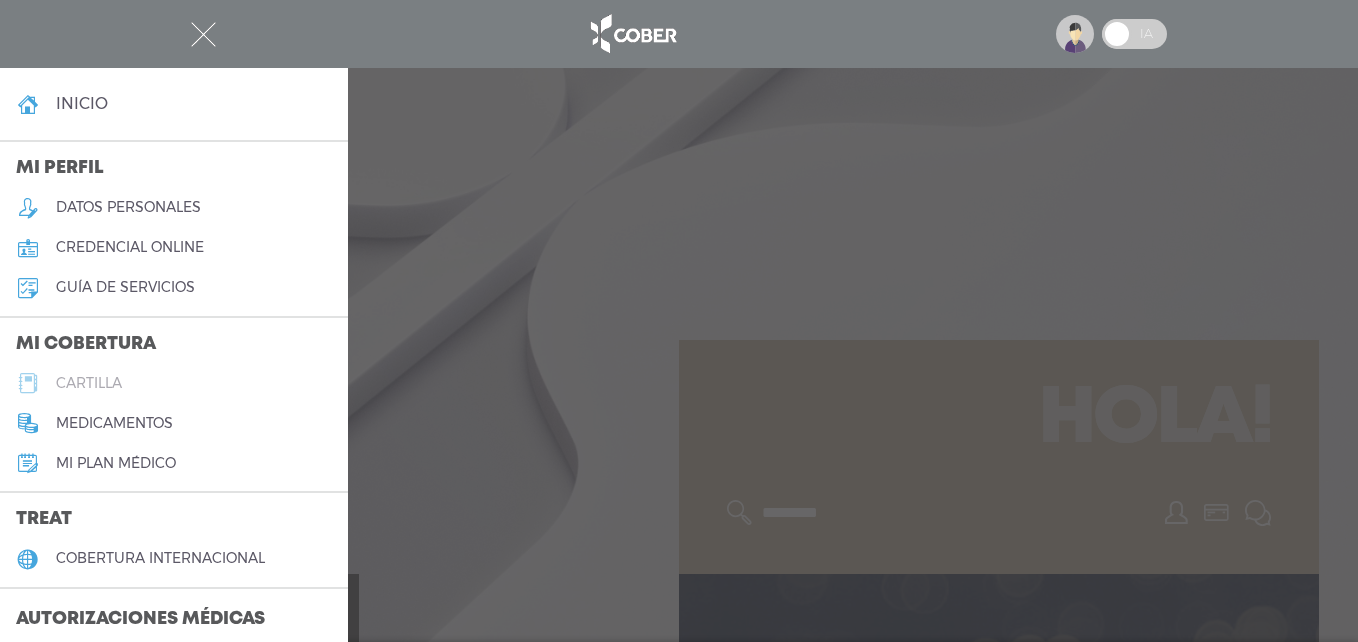 click on "cartilla" at bounding box center (174, 383) 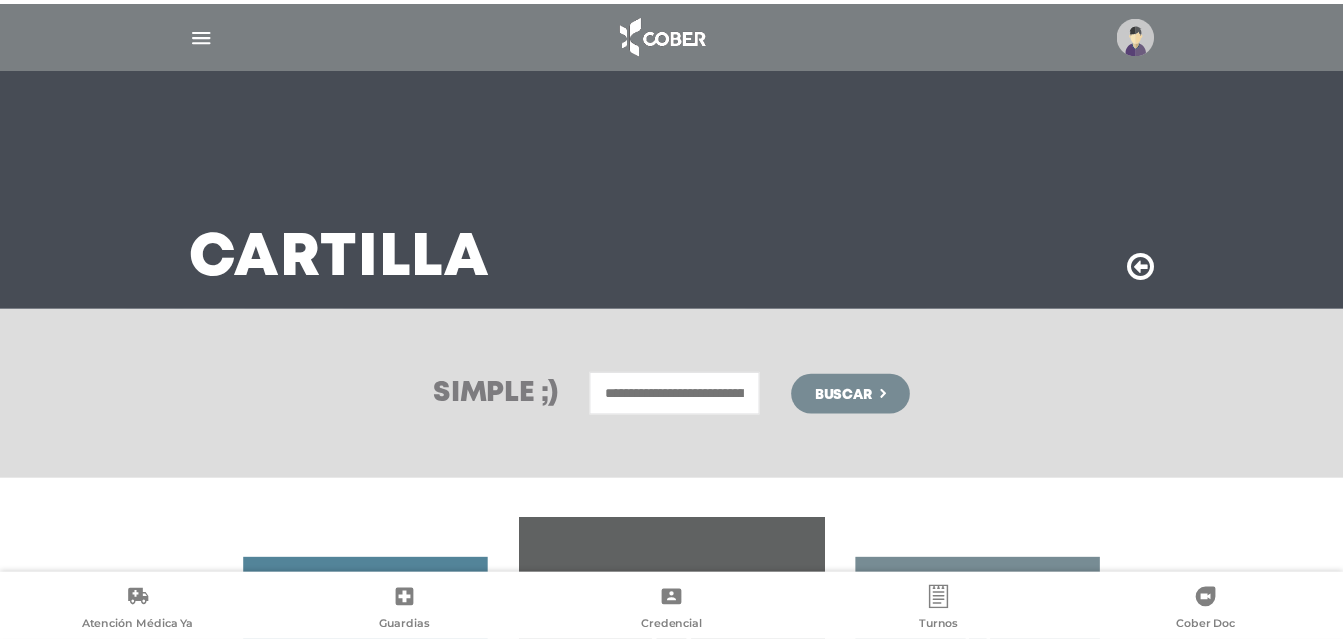 scroll, scrollTop: 0, scrollLeft: 0, axis: both 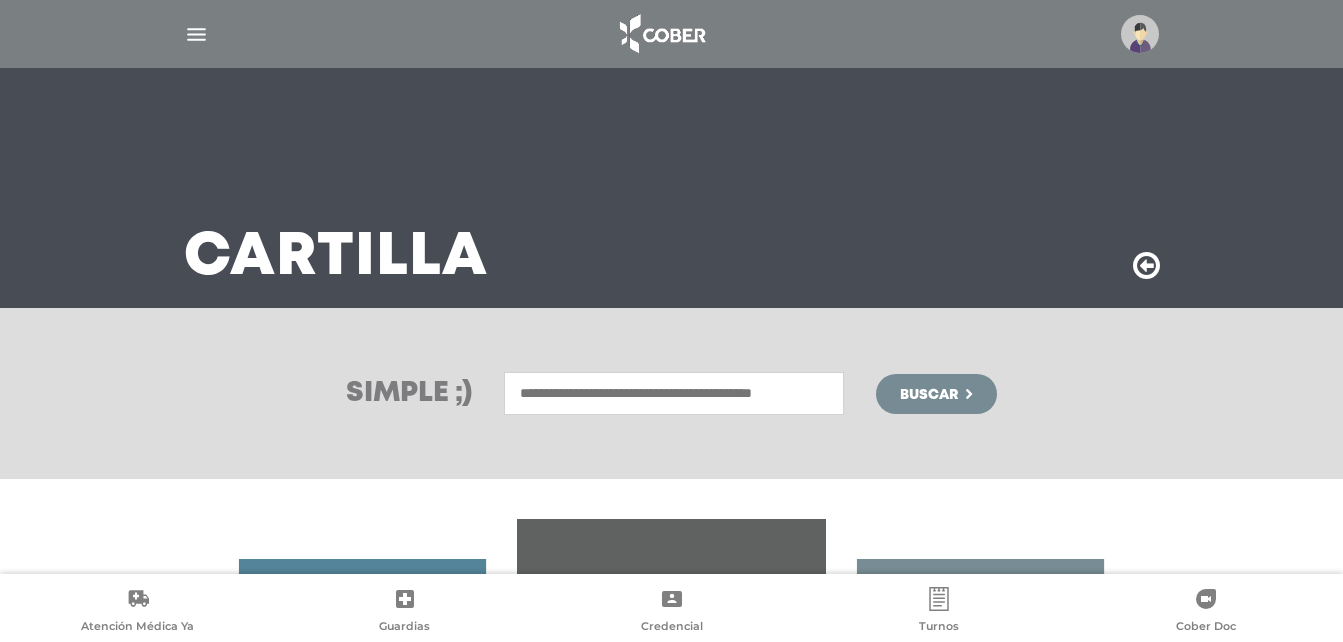 click at bounding box center (674, 393) 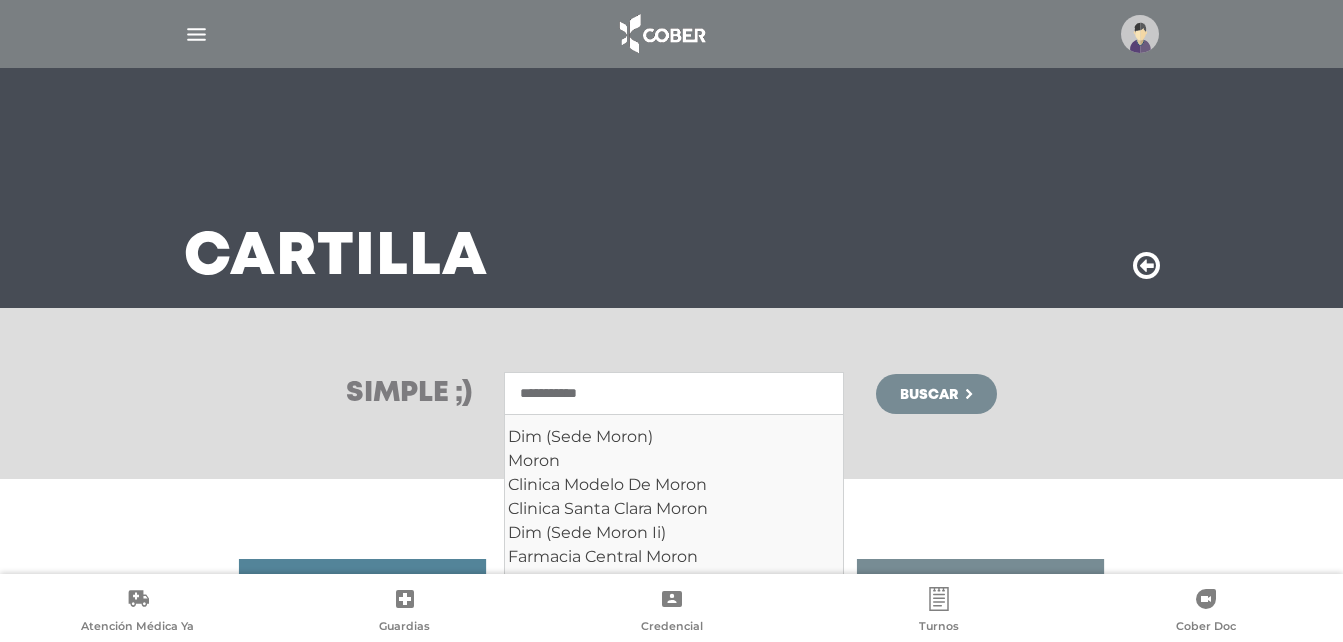 type on "**********" 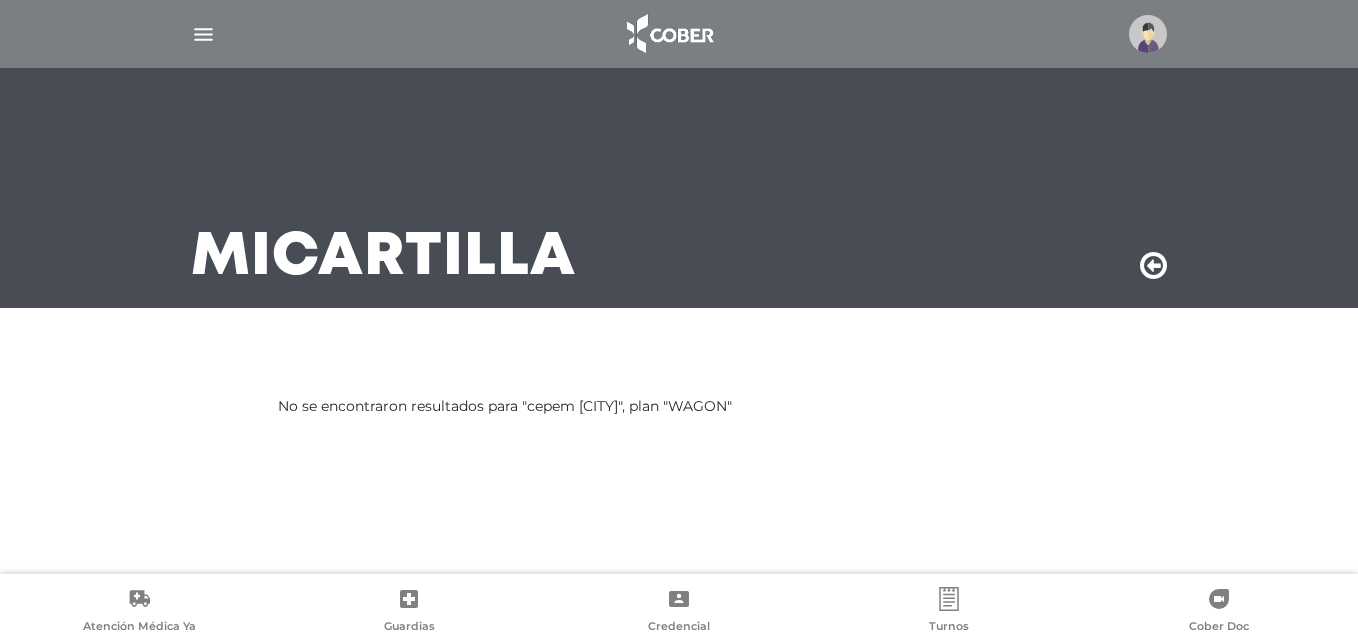scroll, scrollTop: 0, scrollLeft: 0, axis: both 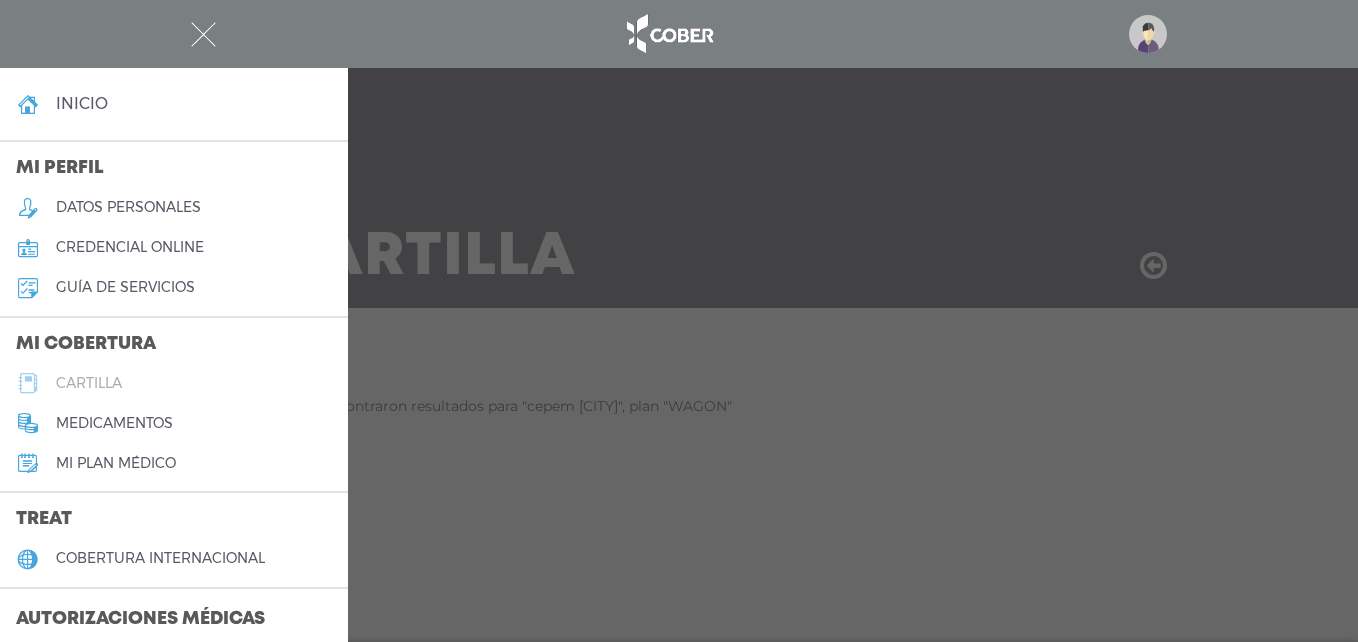 click on "cartilla" at bounding box center (89, 383) 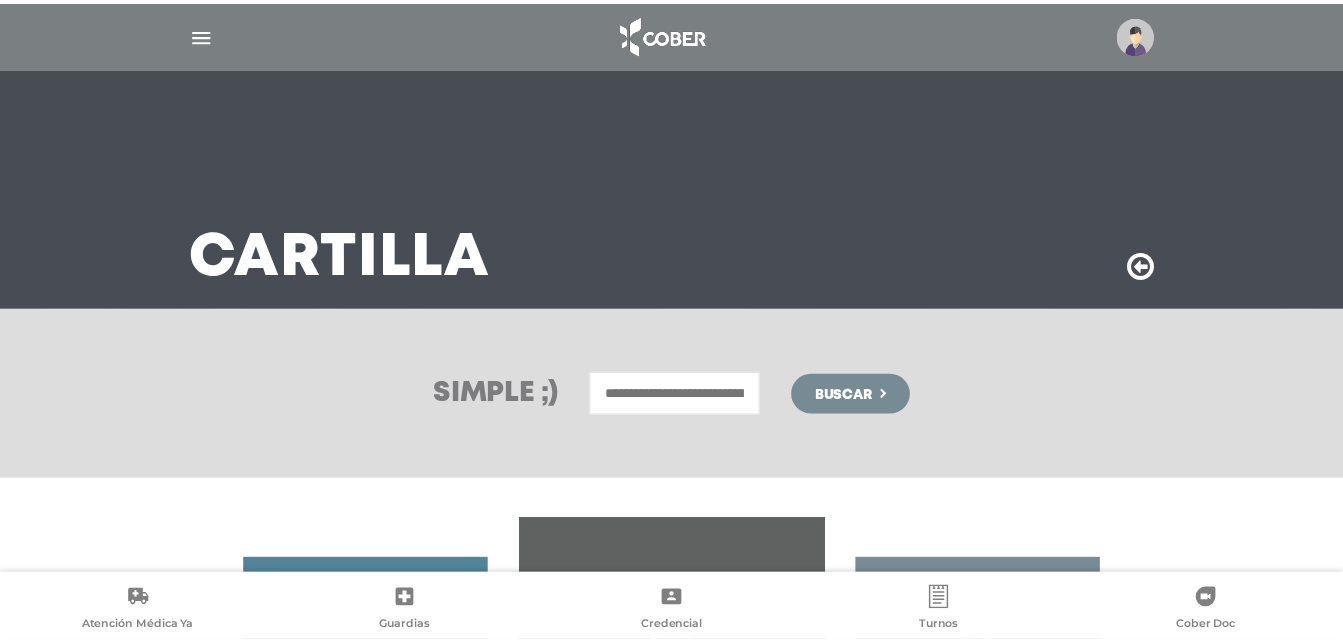 scroll, scrollTop: 0, scrollLeft: 0, axis: both 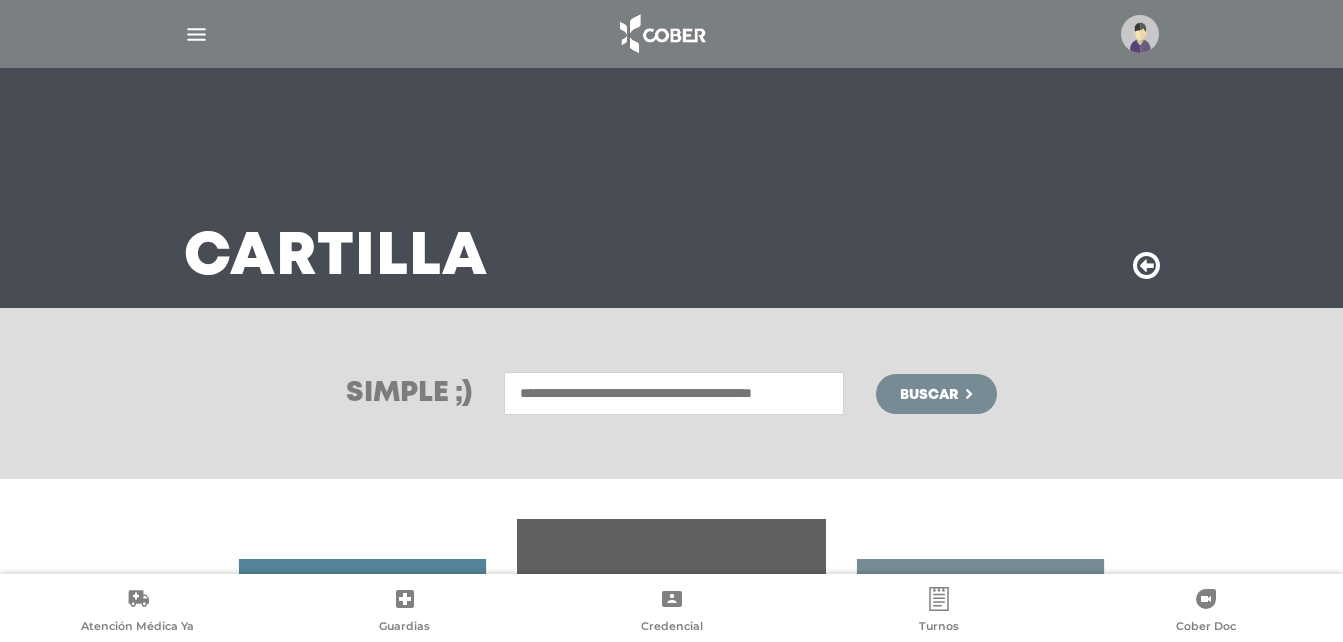 click at bounding box center (674, 393) 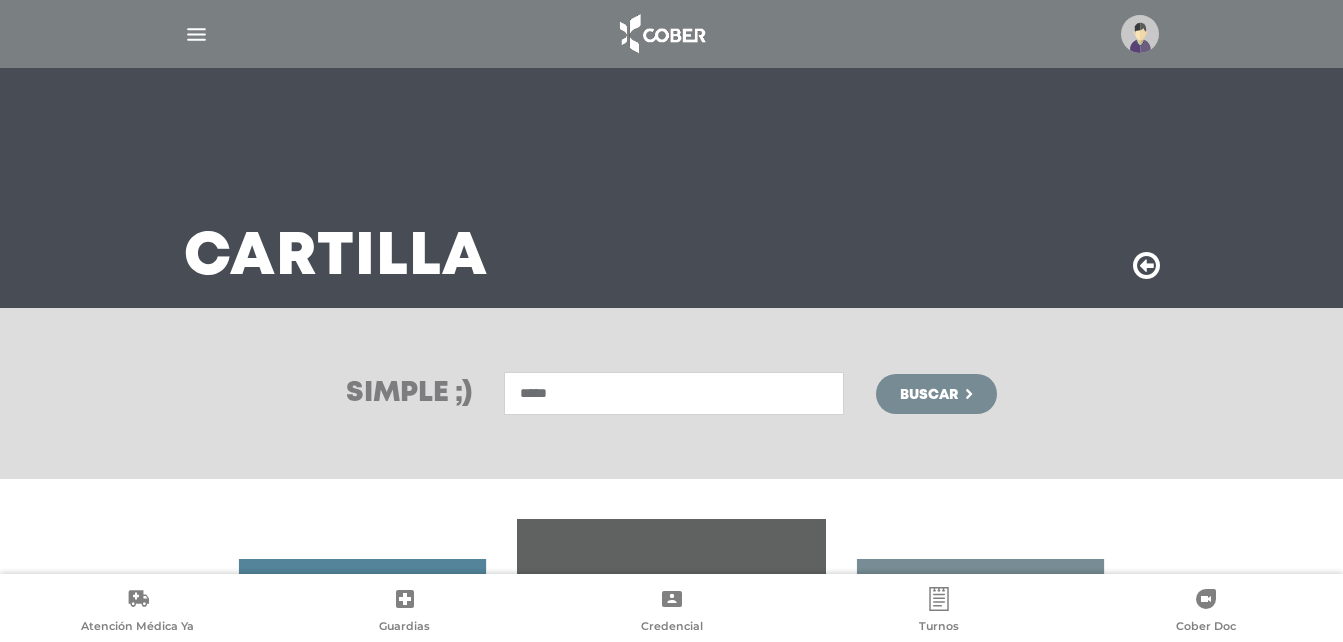type on "*****" 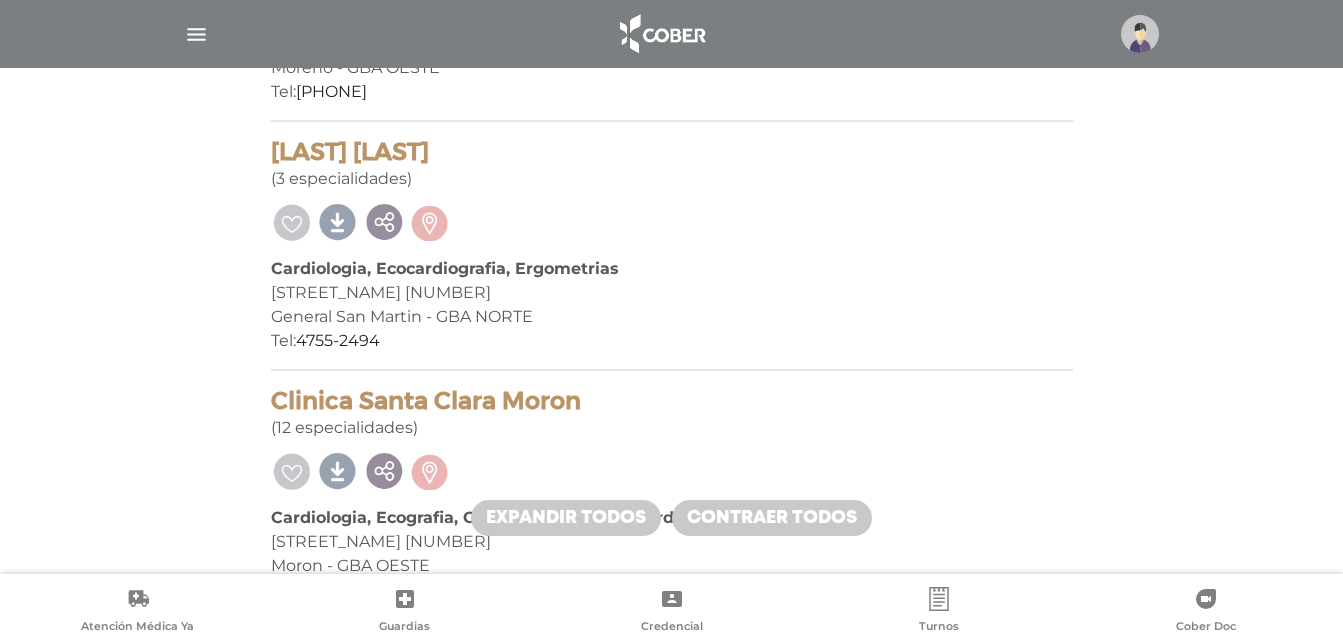 scroll, scrollTop: 1400, scrollLeft: 0, axis: vertical 